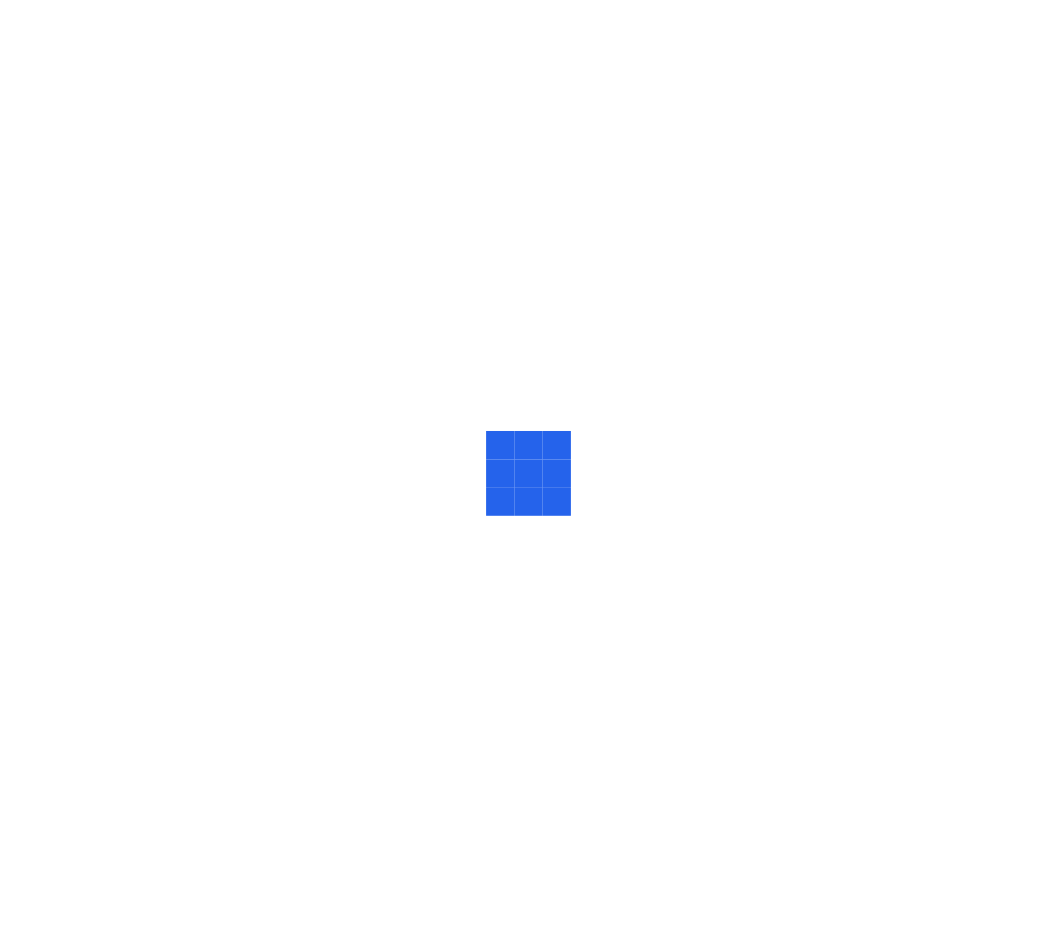 scroll, scrollTop: 0, scrollLeft: 0, axis: both 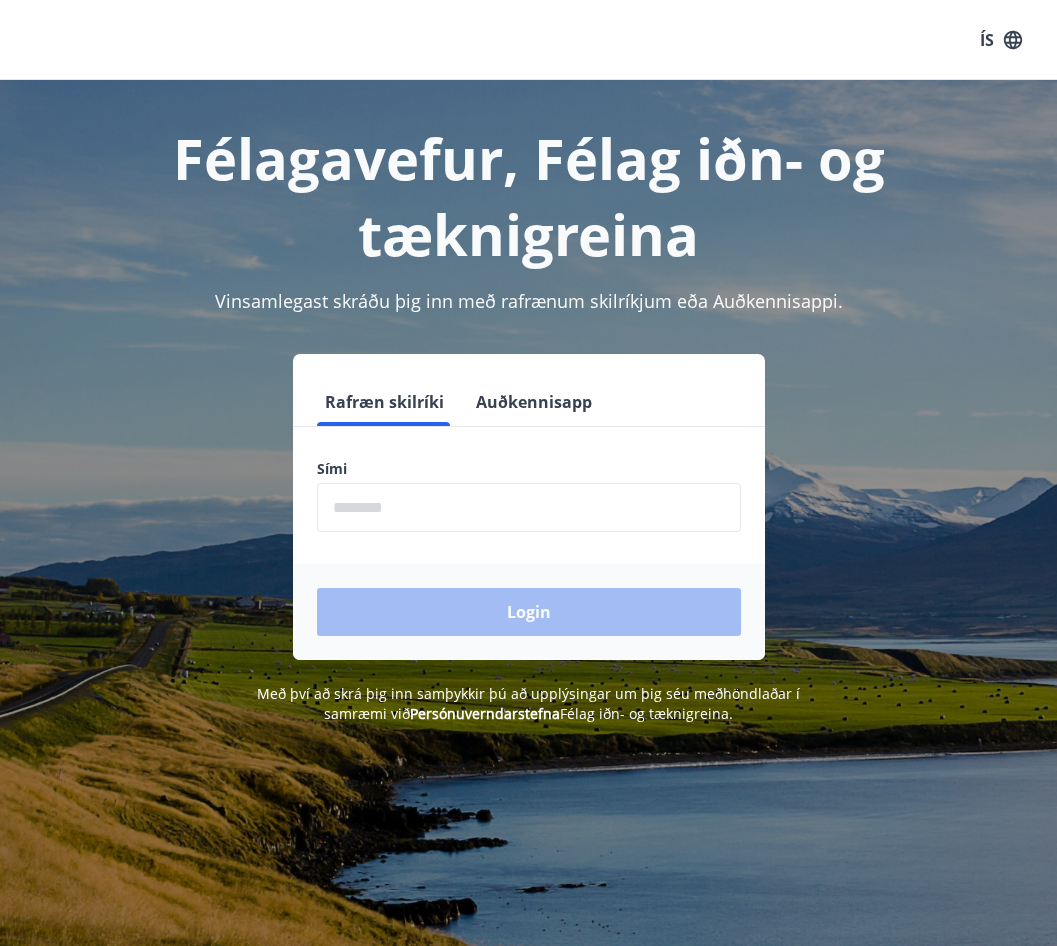 click at bounding box center (529, 507) 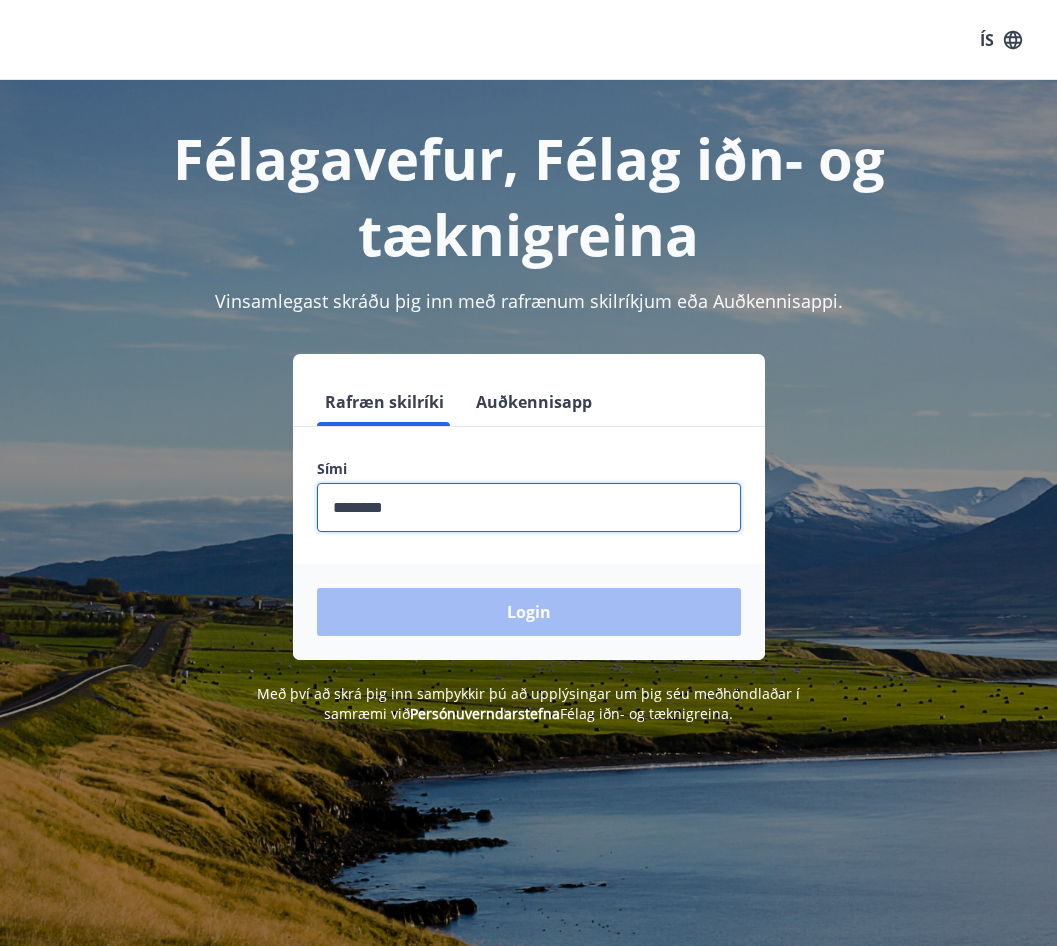 type on "********" 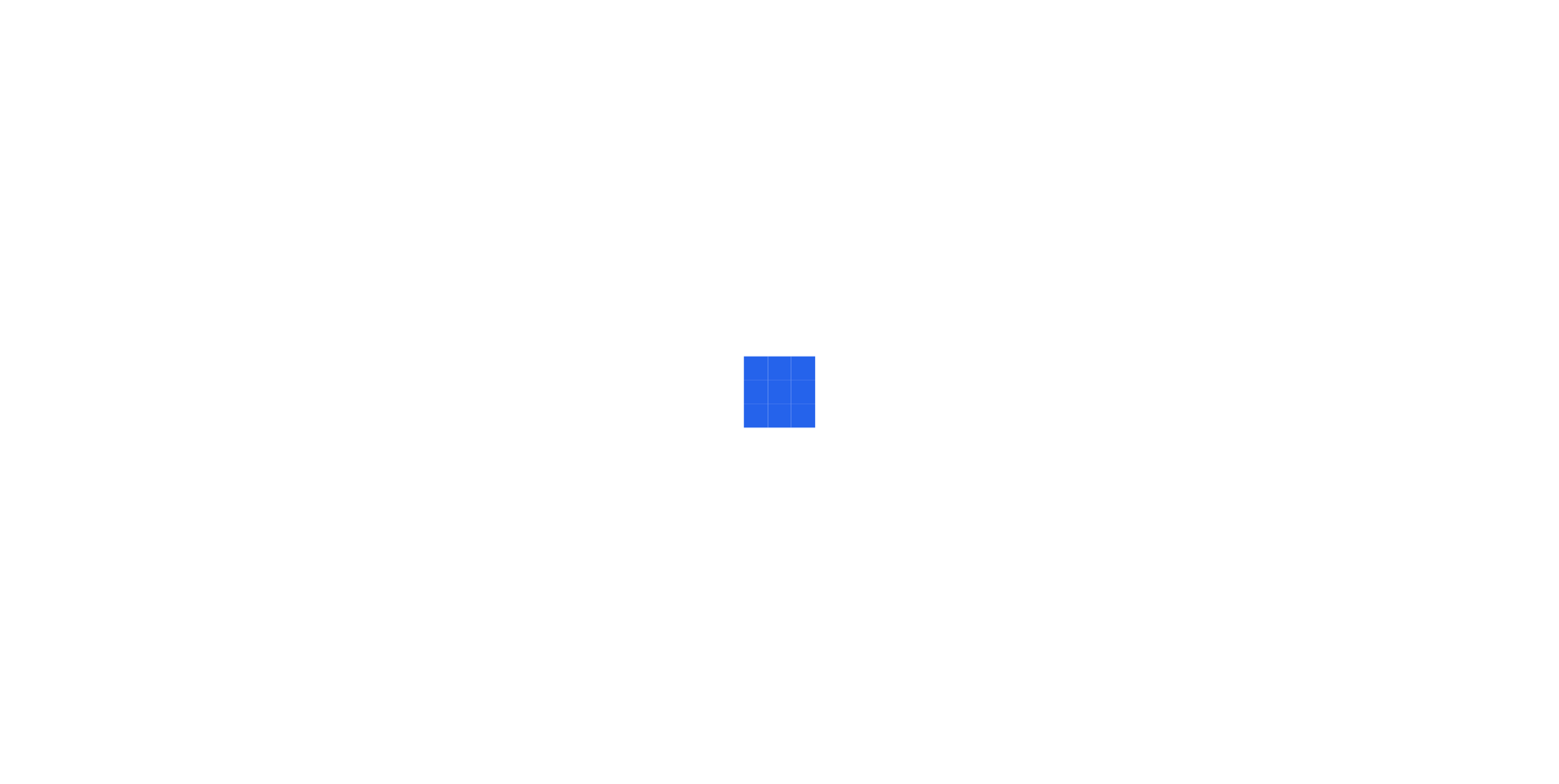 scroll, scrollTop: 0, scrollLeft: 0, axis: both 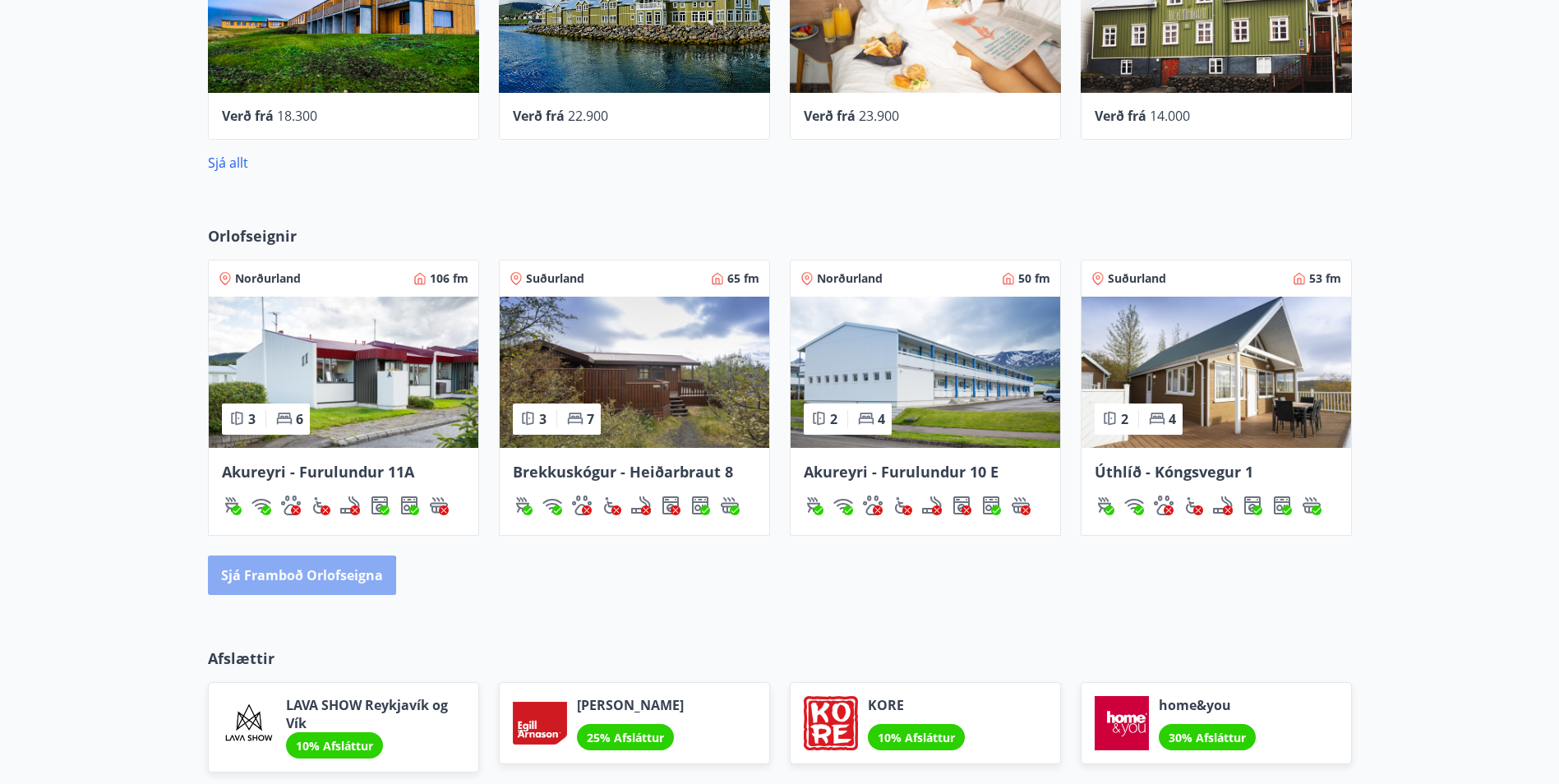 click on "Sjá framboð orlofseigna" at bounding box center (302, 575) 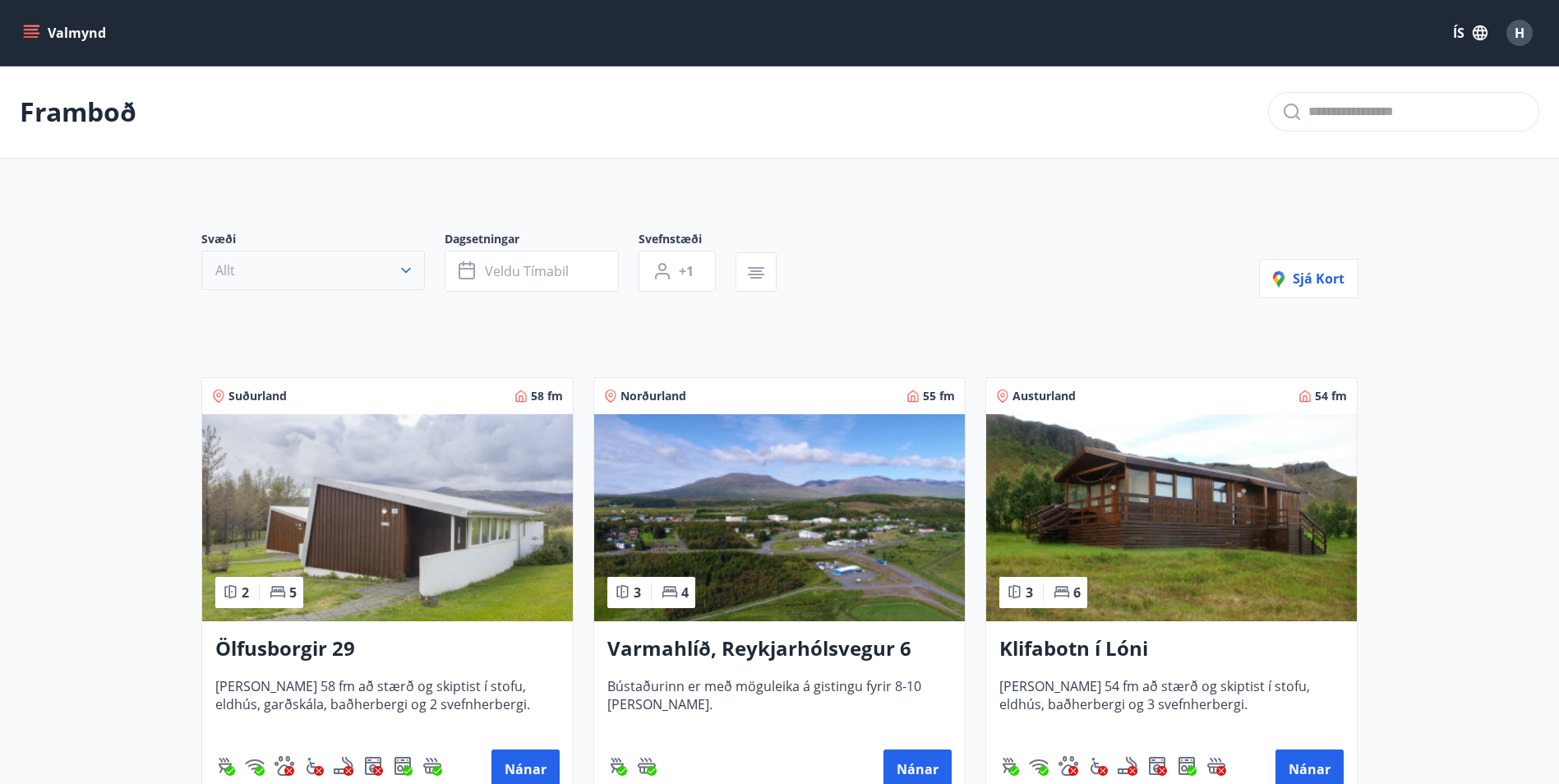 click on "Allt" at bounding box center [313, 270] 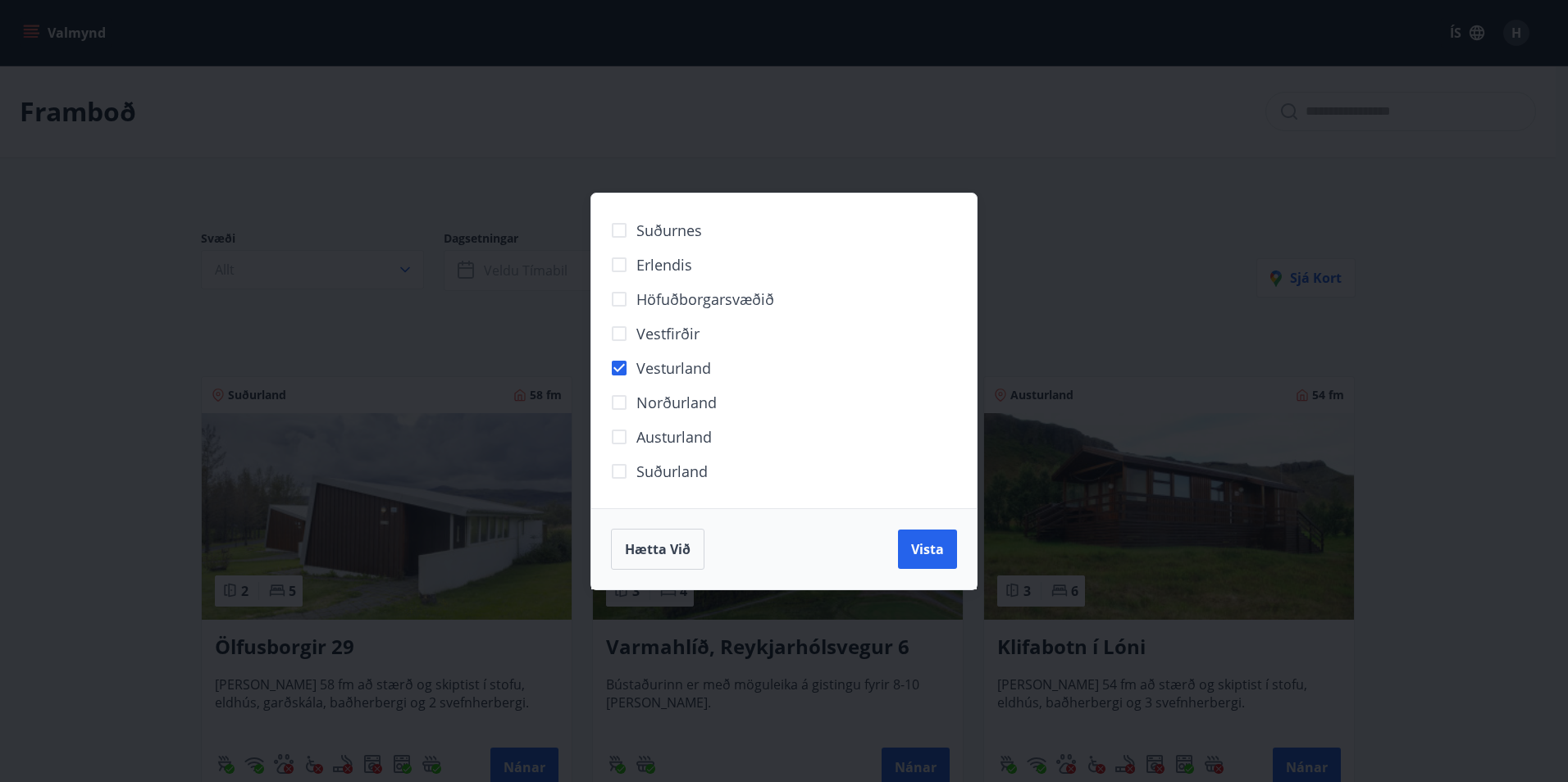 click on "Suðurnes Erlendis Höfuðborgarsvæðið [GEOGRAPHIC_DATA] [GEOGRAPHIC_DATA] [GEOGRAPHIC_DATA] [GEOGRAPHIC_DATA] [GEOGRAPHIC_DATA] við [GEOGRAPHIC_DATA]" at bounding box center (784, 391) 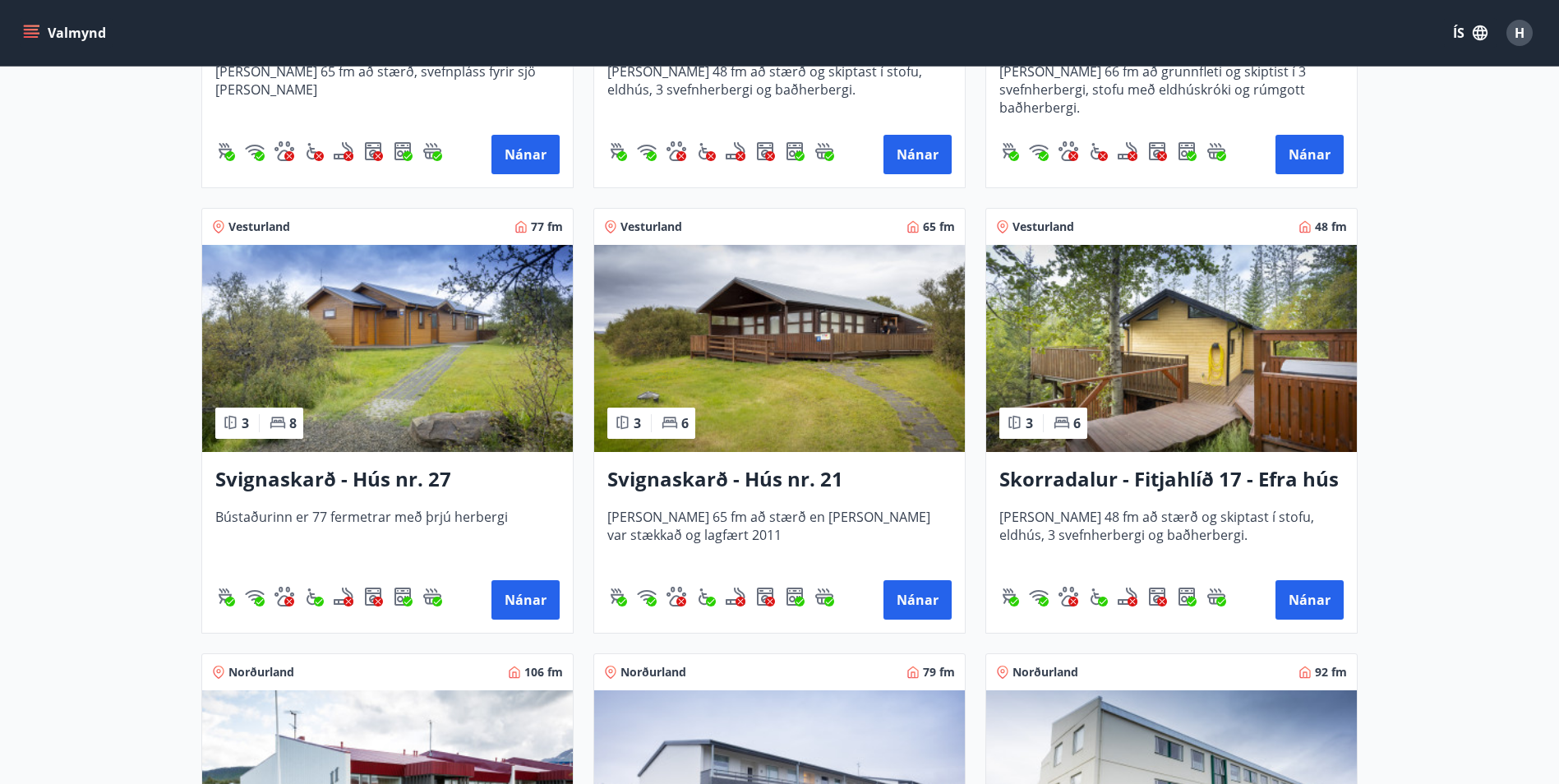 scroll, scrollTop: 4191, scrollLeft: 0, axis: vertical 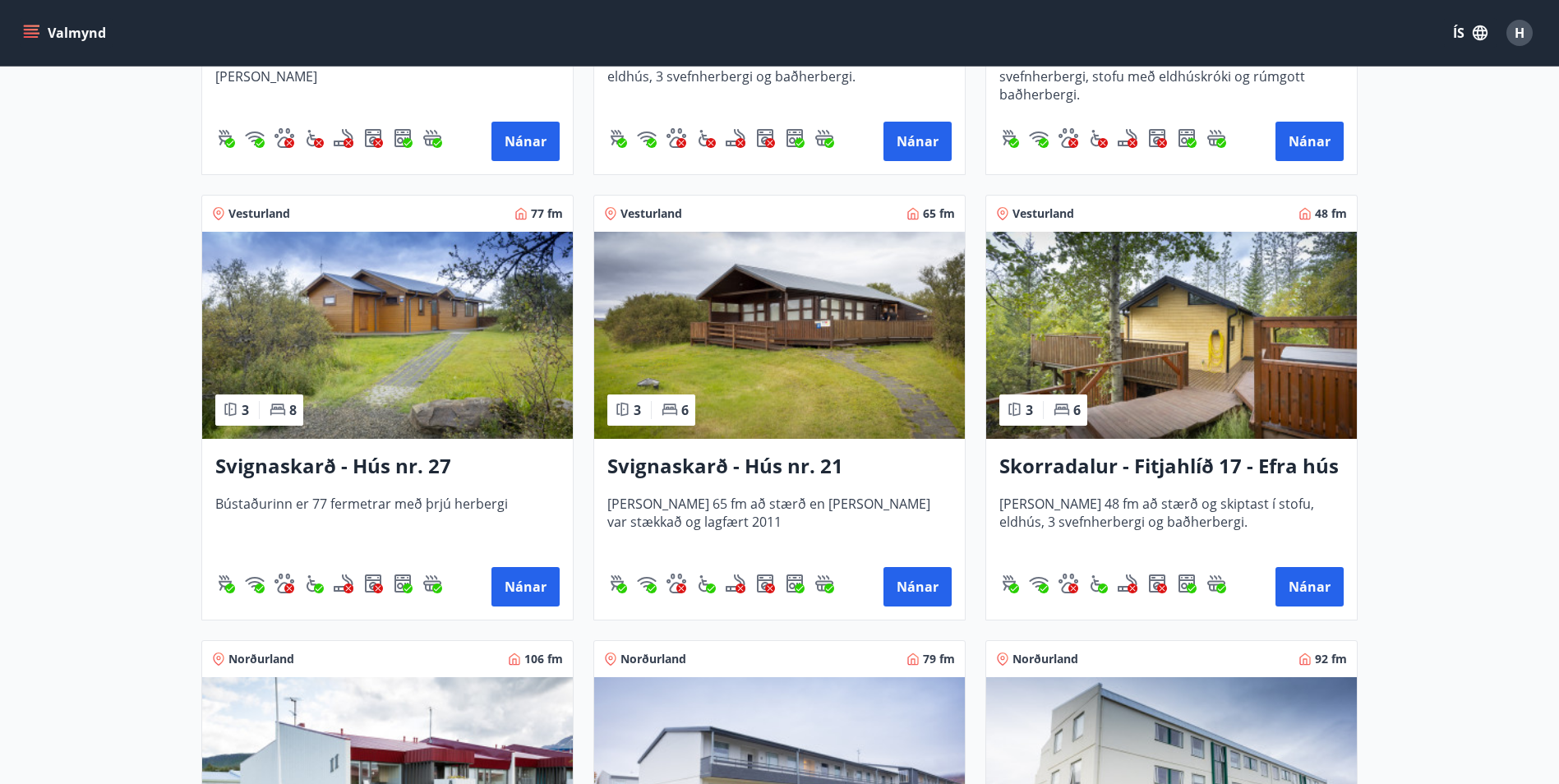 click at bounding box center [779, 335] 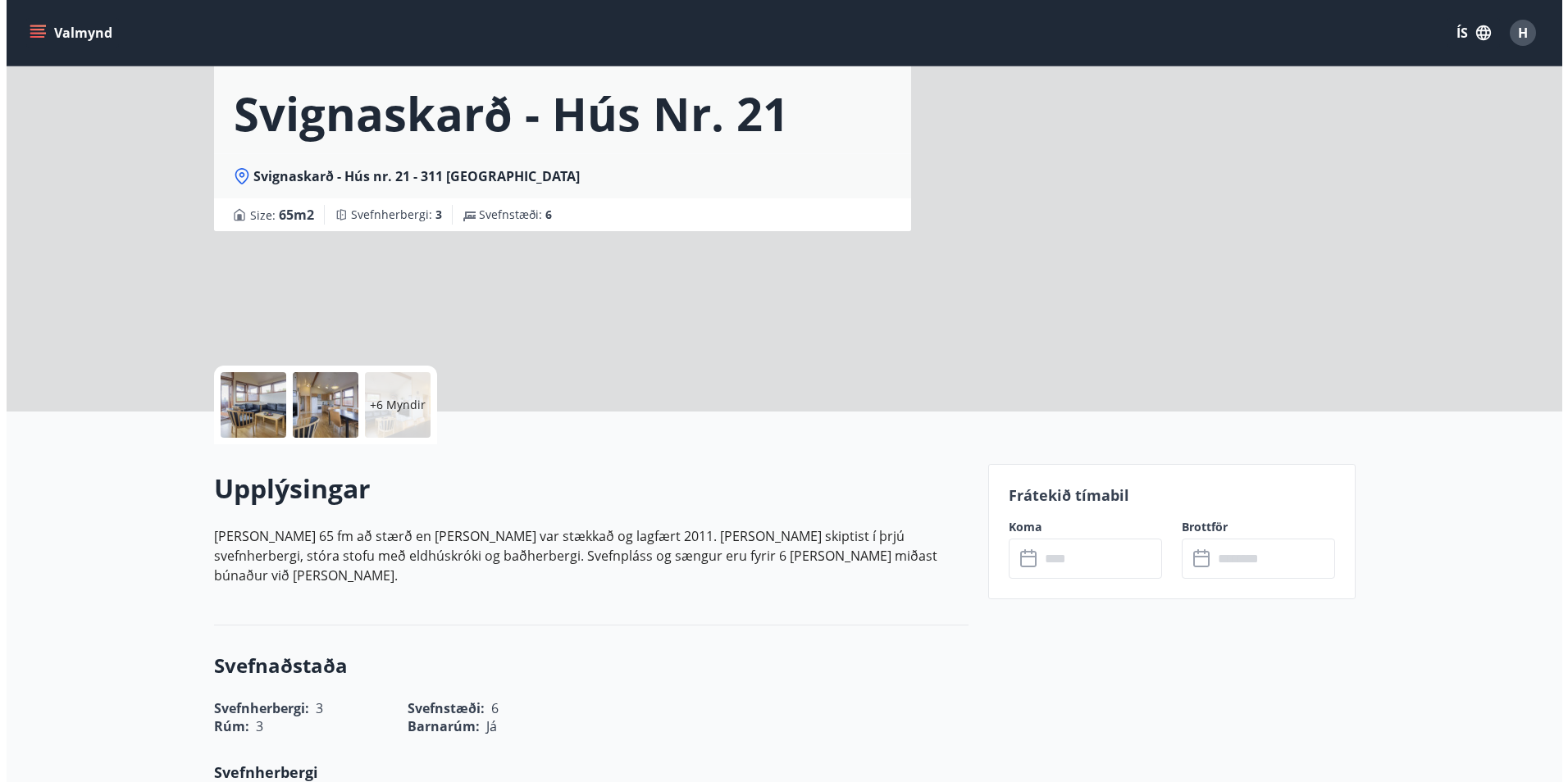 scroll, scrollTop: 0, scrollLeft: 0, axis: both 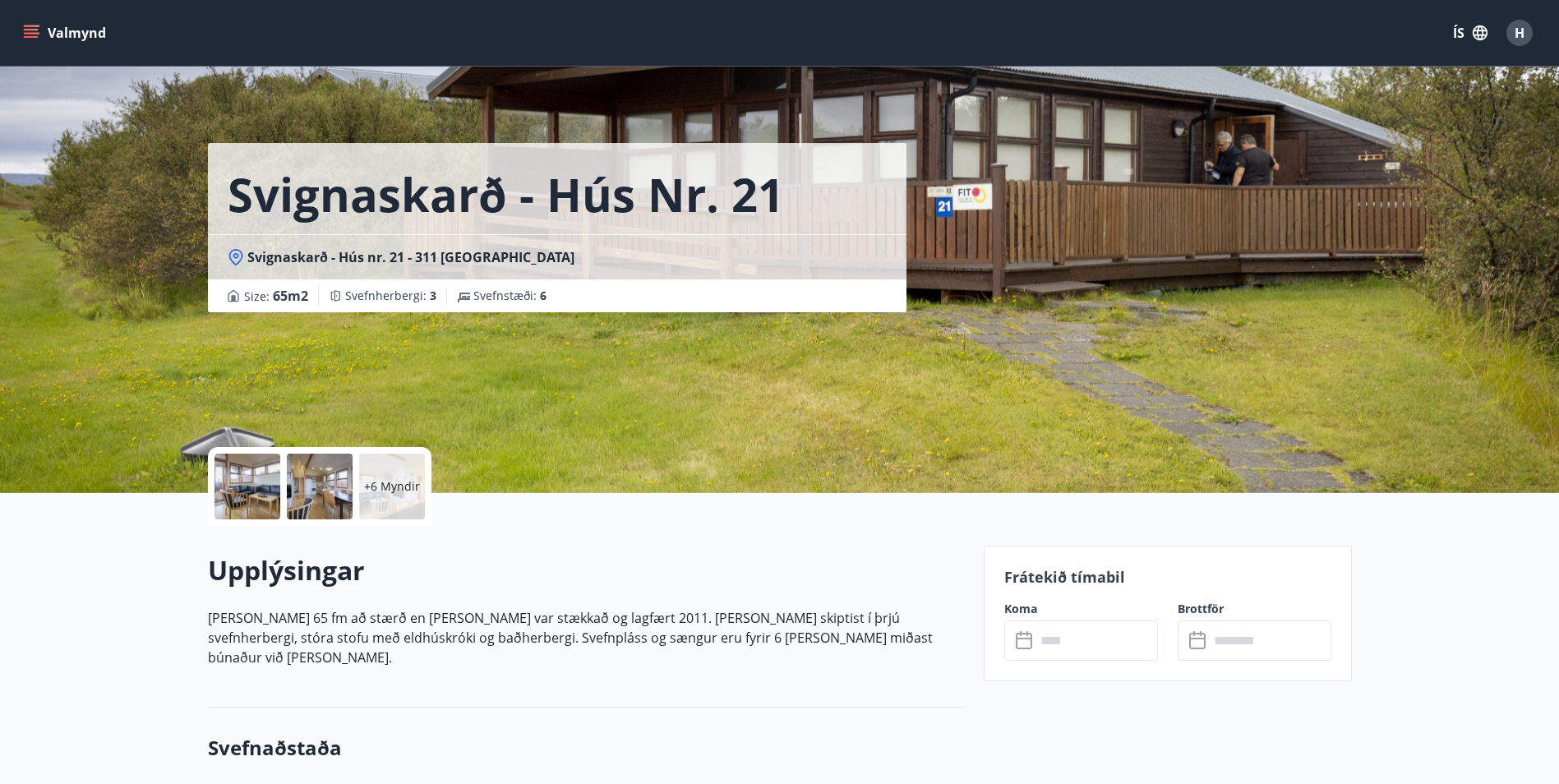 click at bounding box center (247, 487) 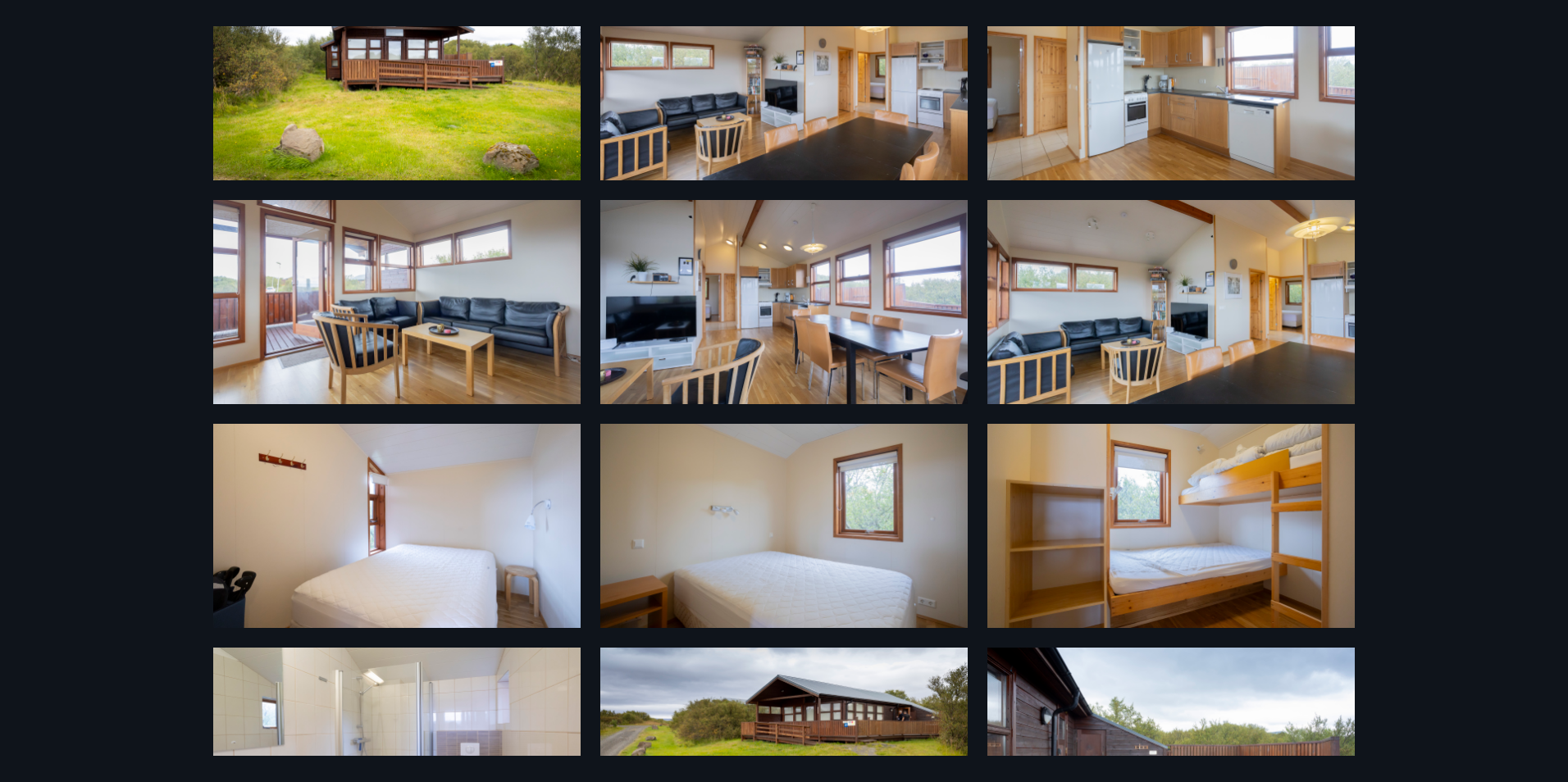 scroll, scrollTop: 0, scrollLeft: 0, axis: both 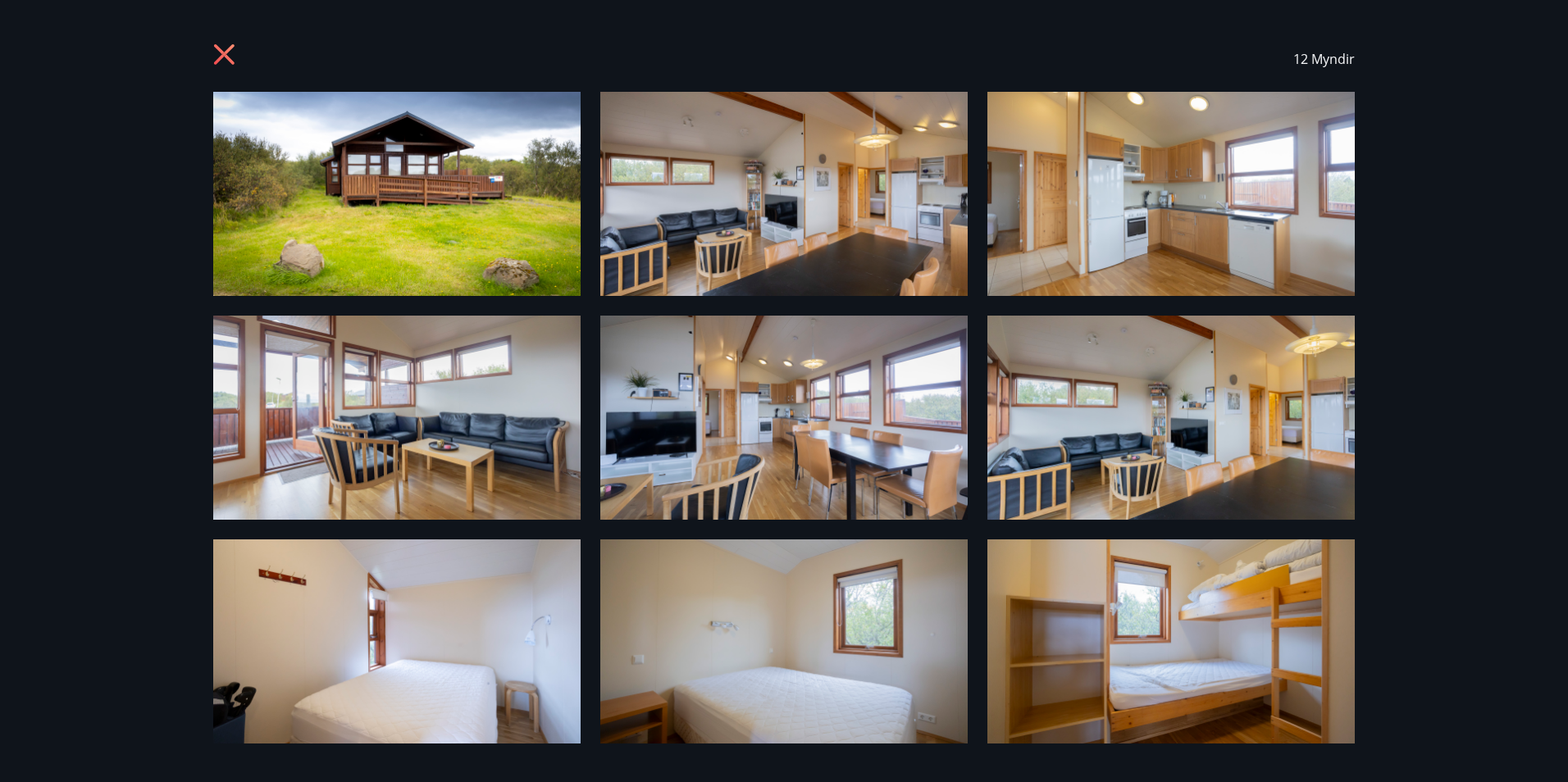 click at bounding box center [397, 193] 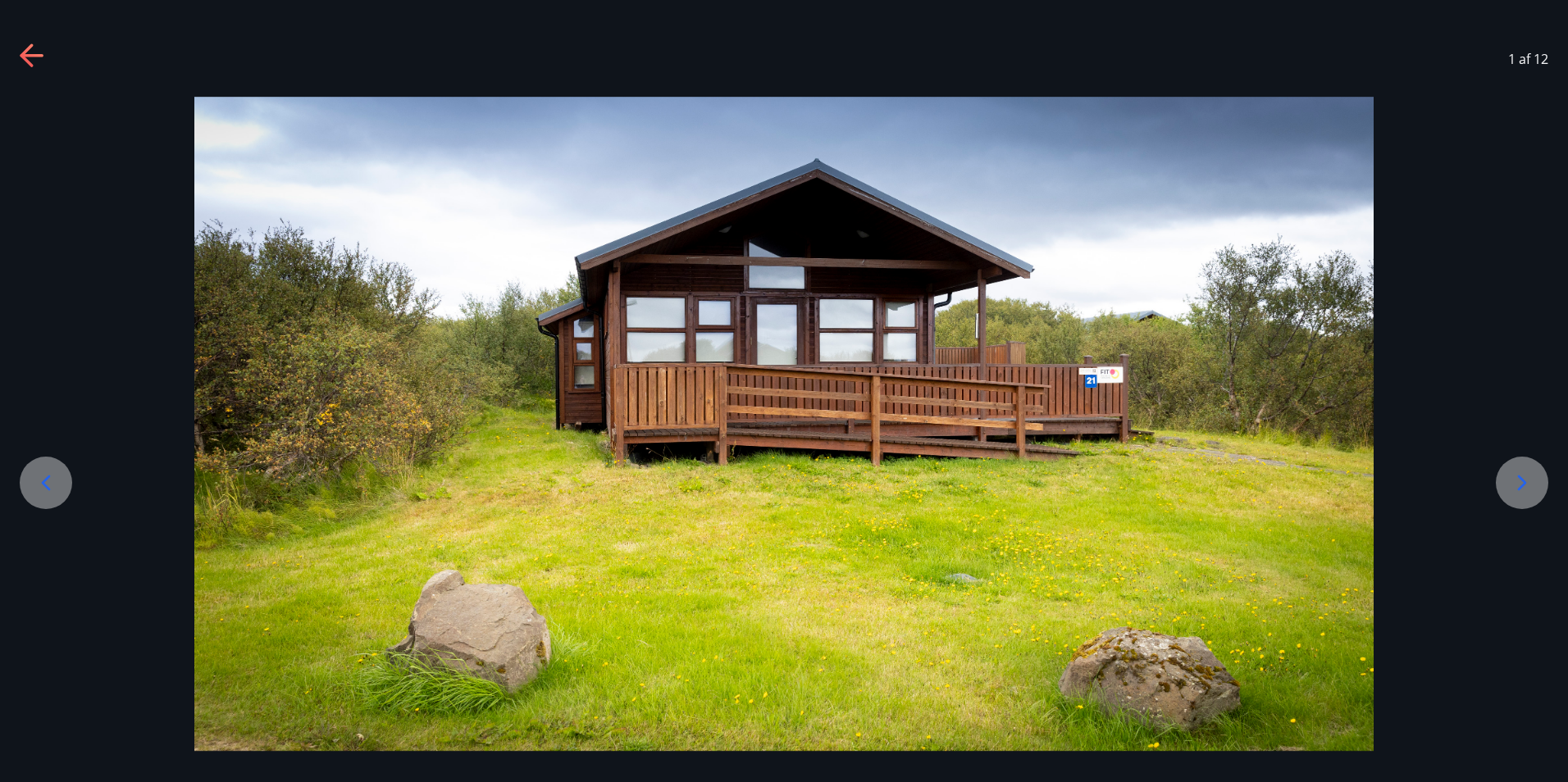 click 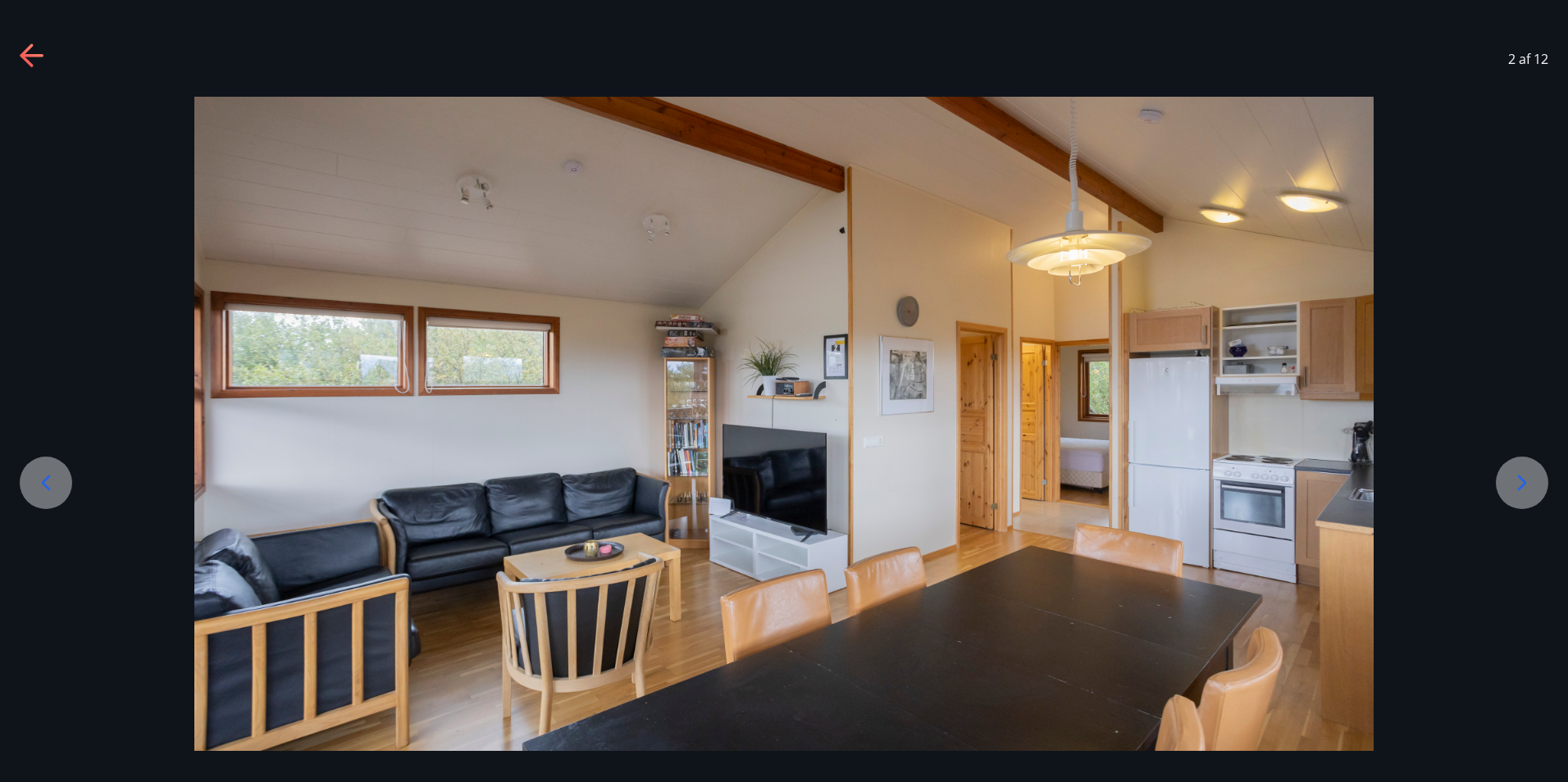 click 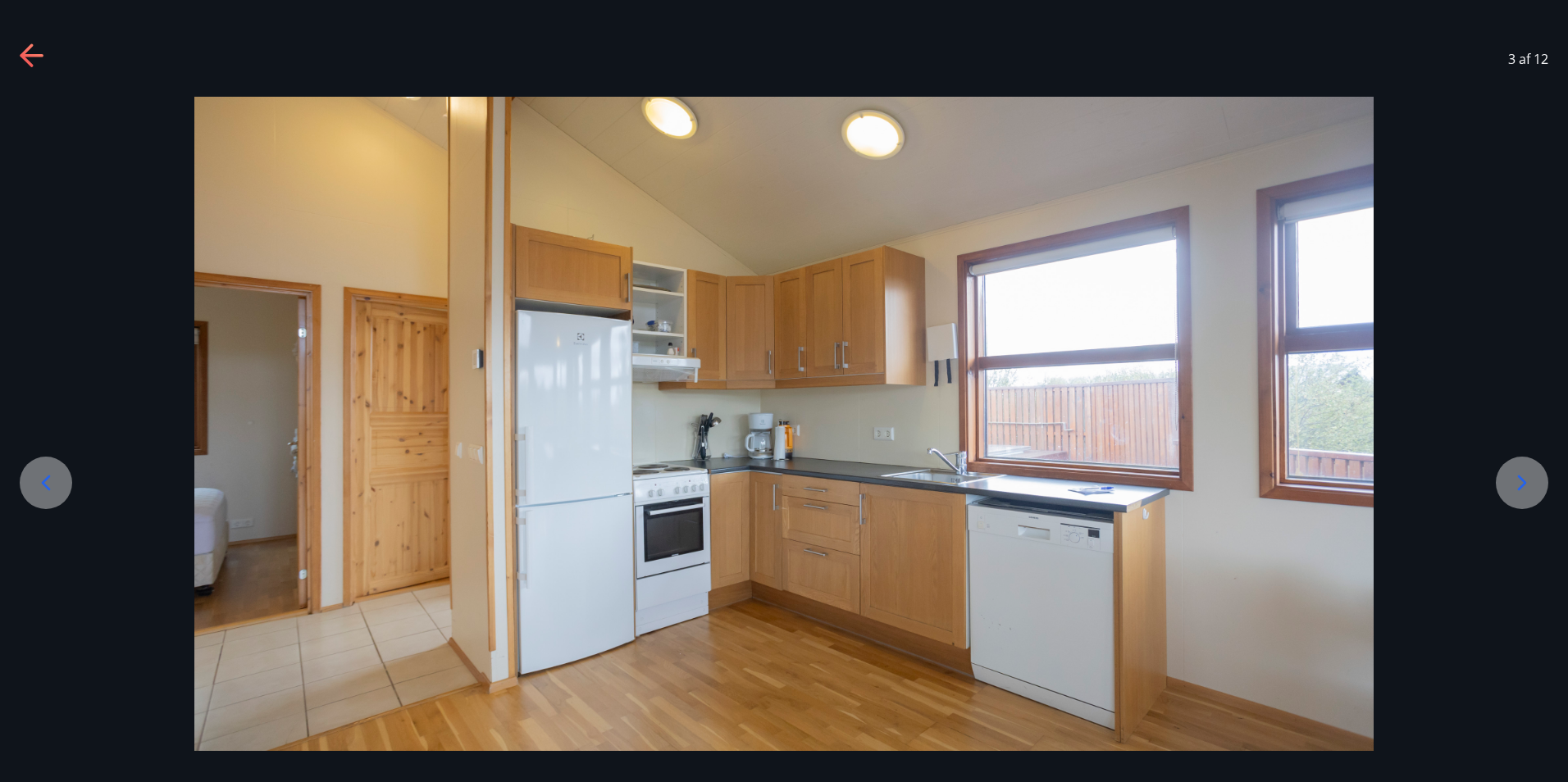 click 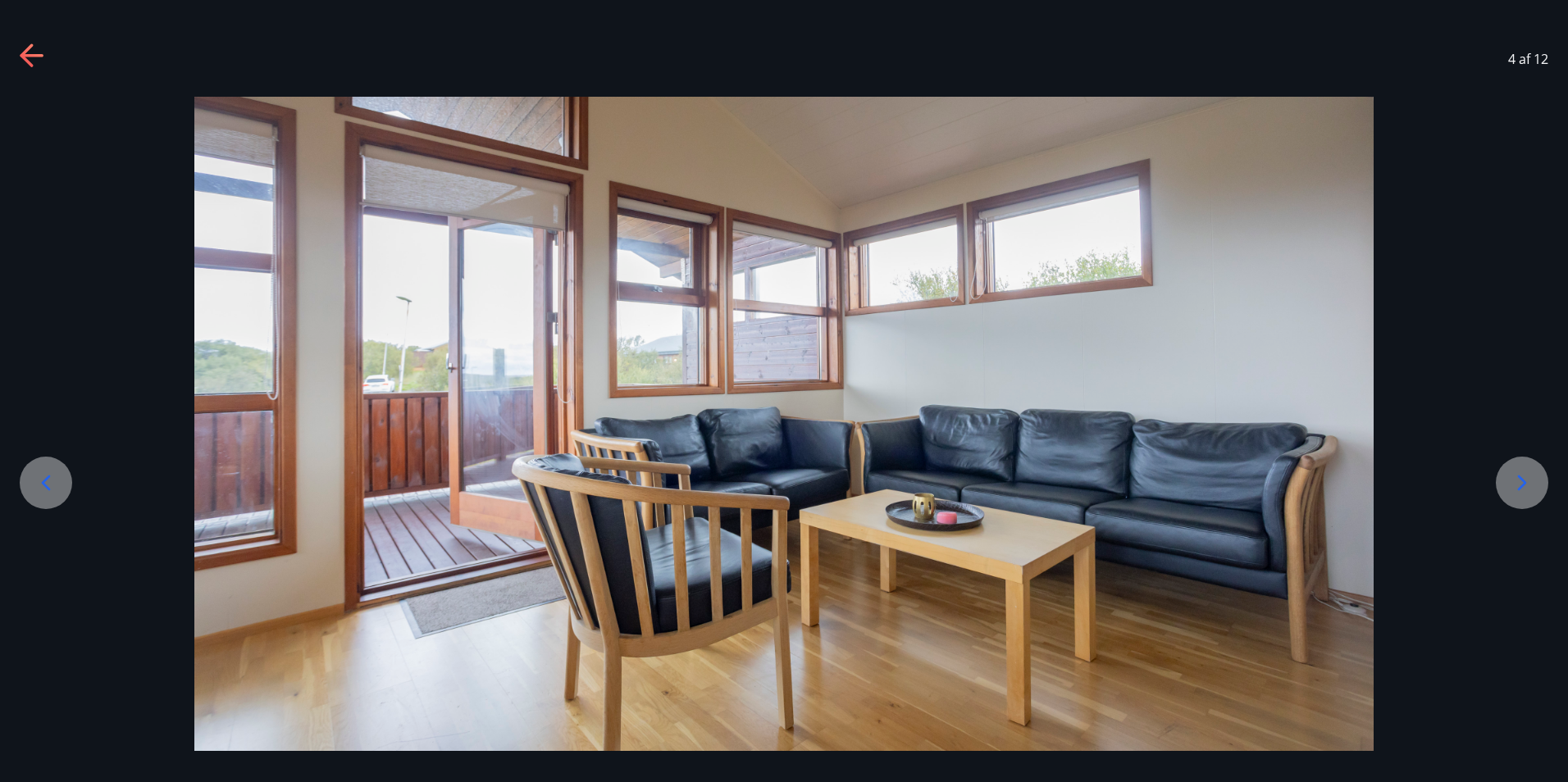 click 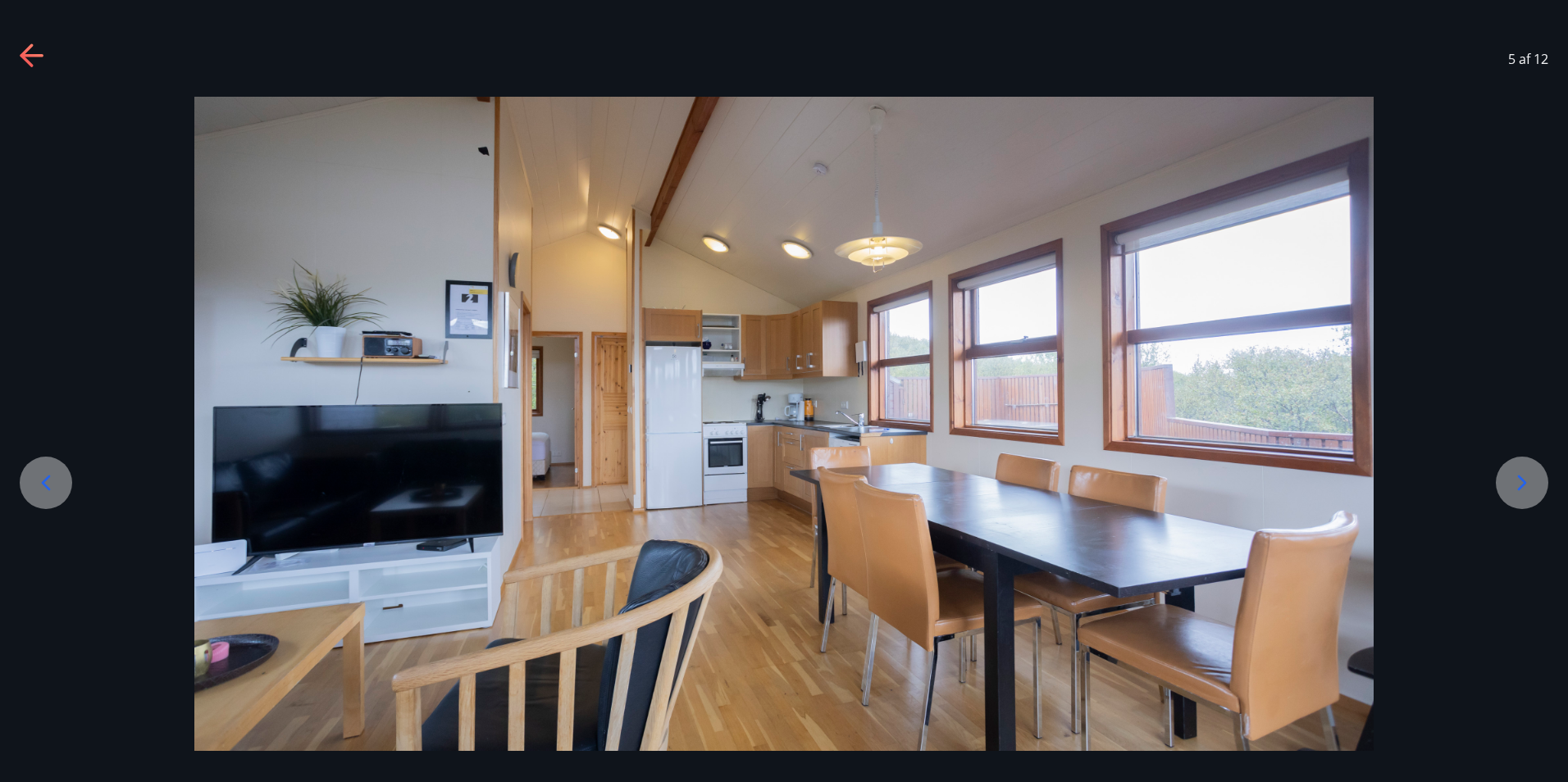 click 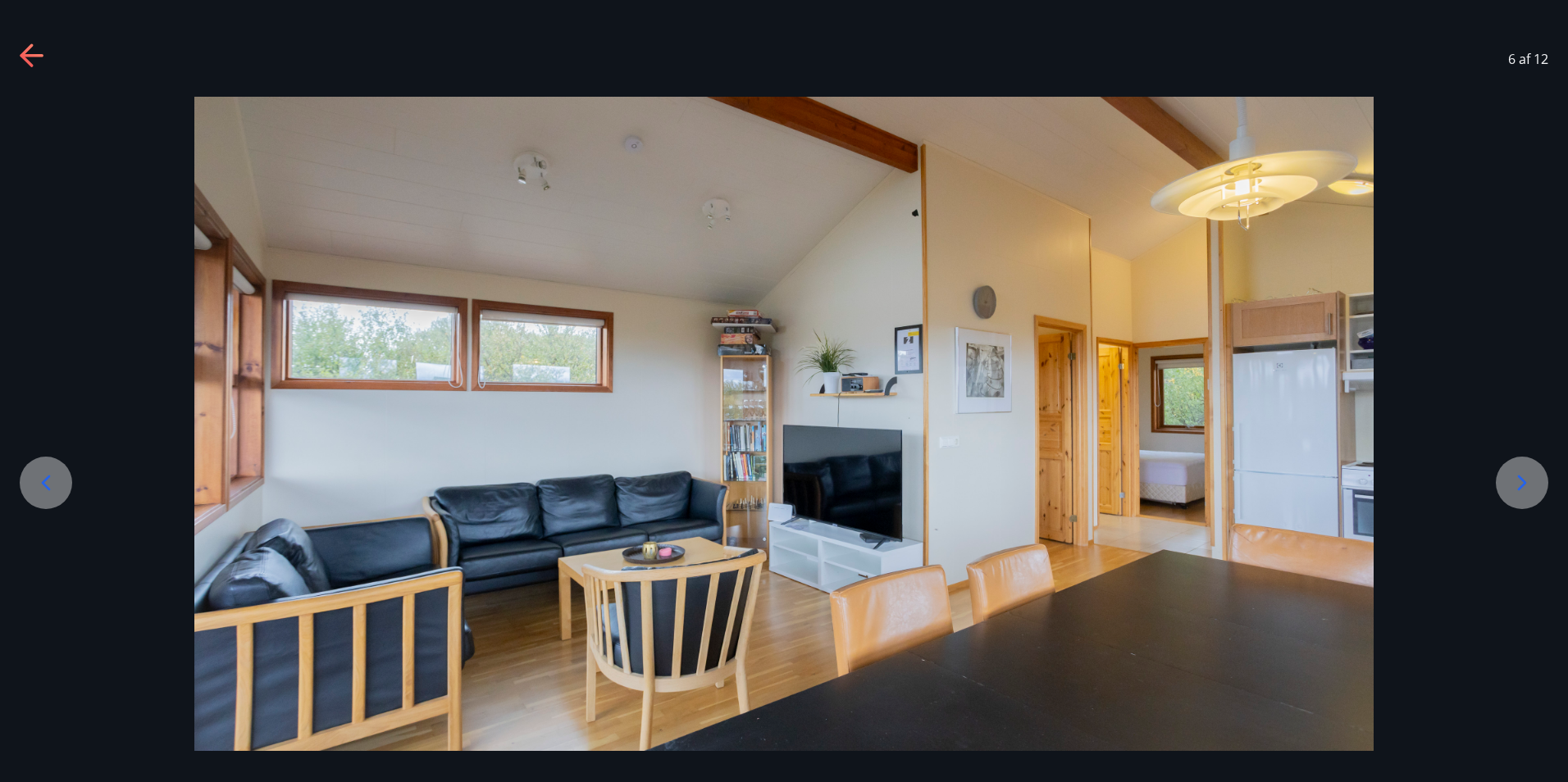 click 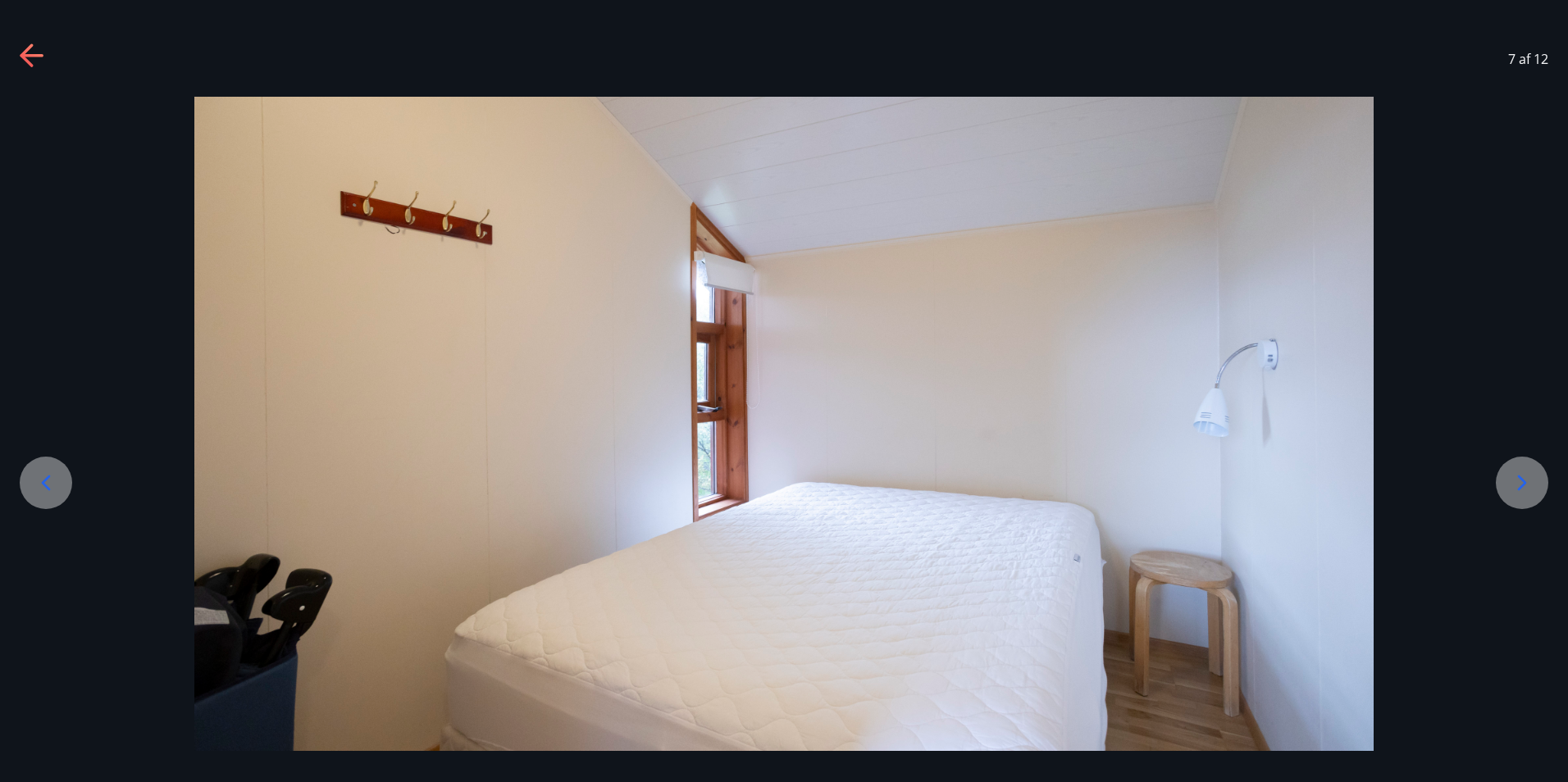 click 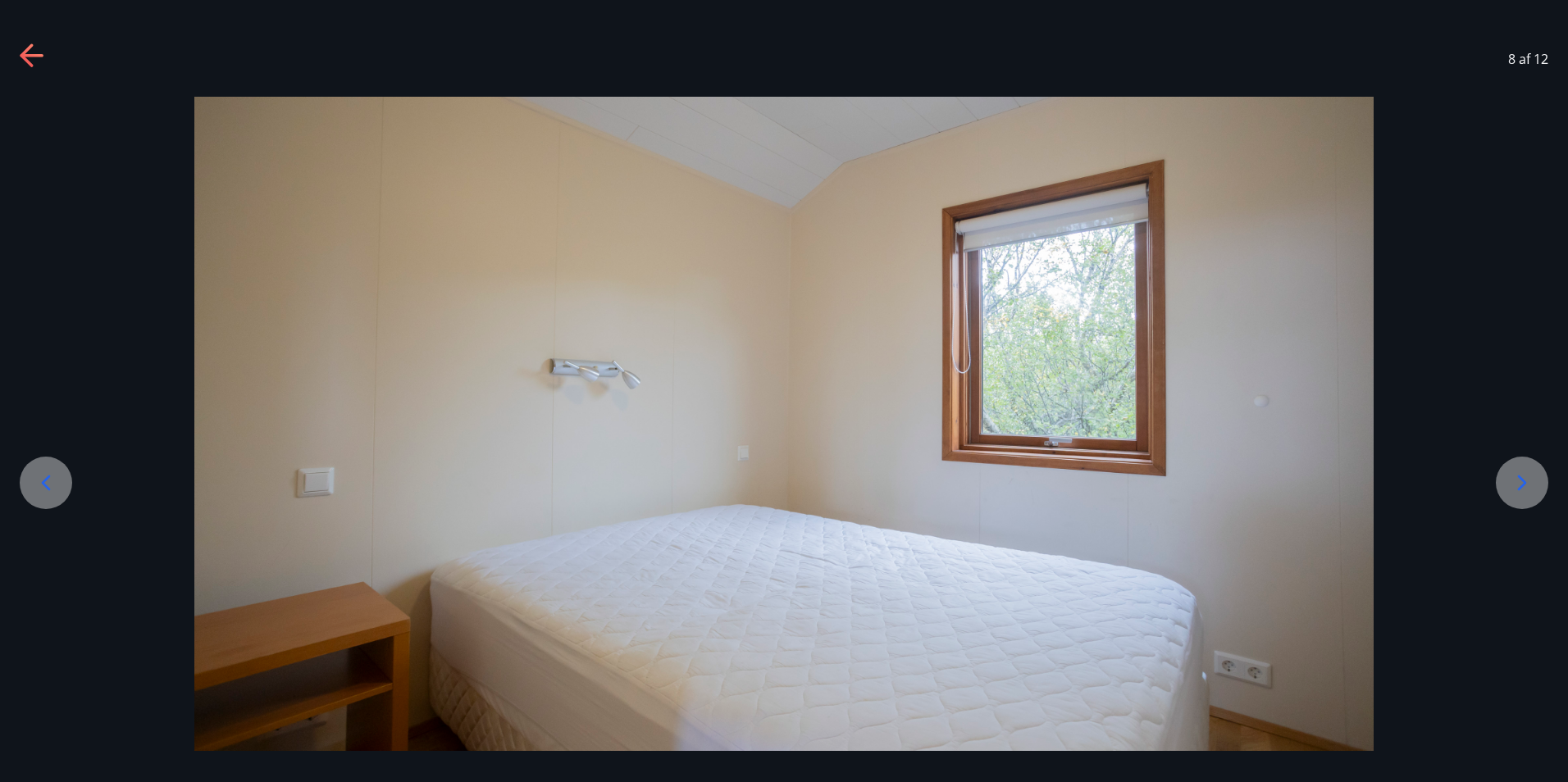 click 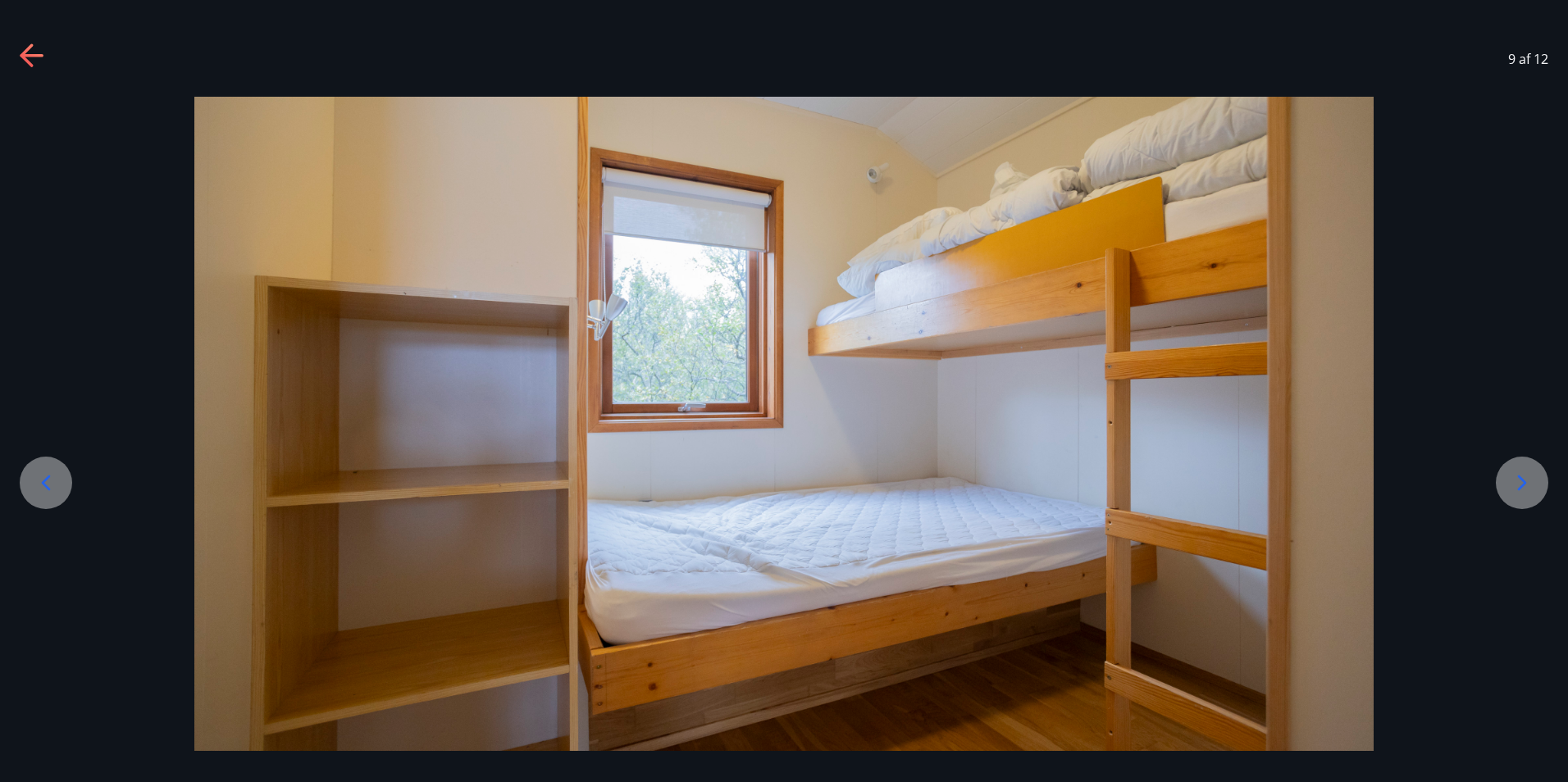 click 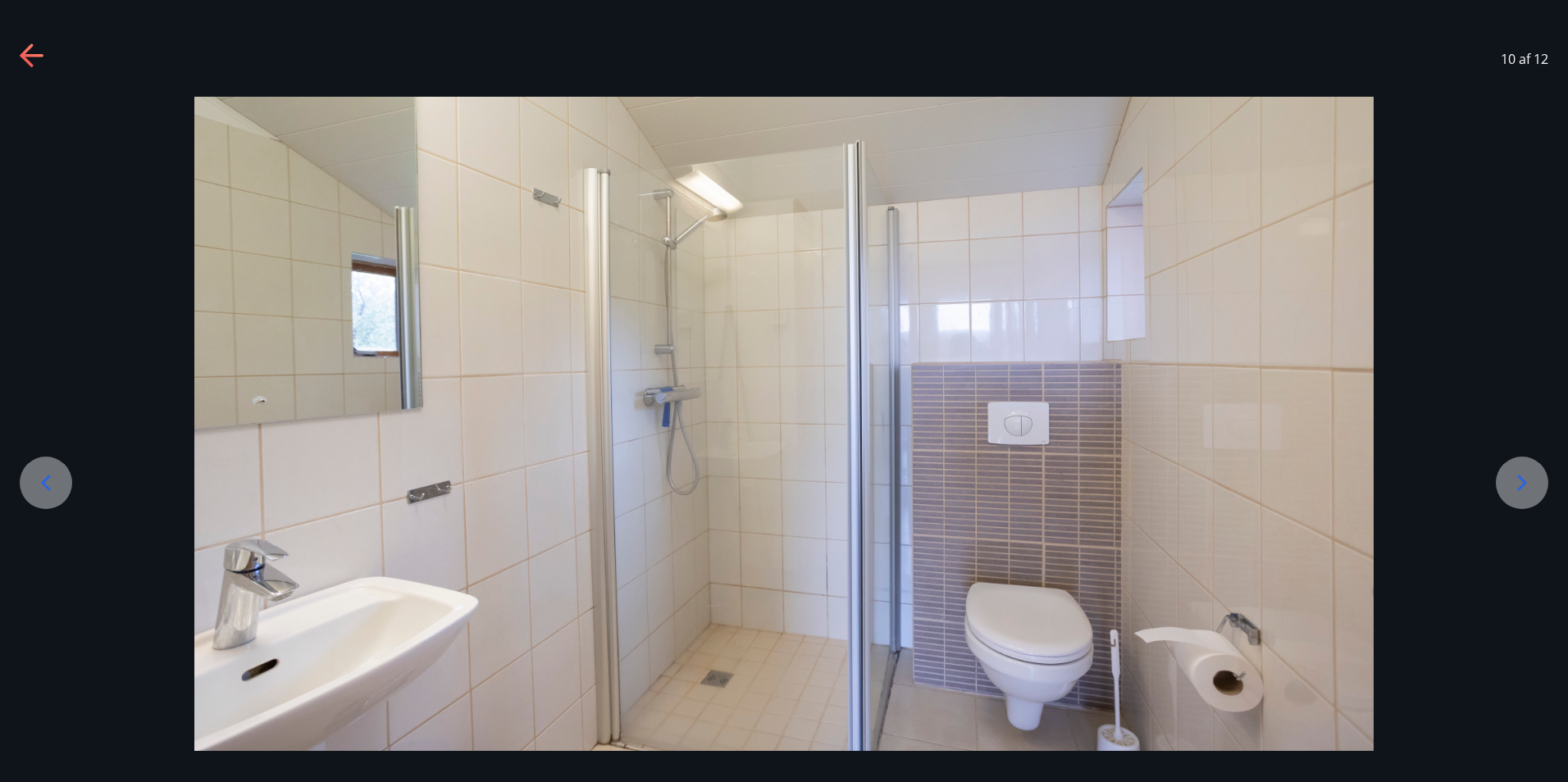 click 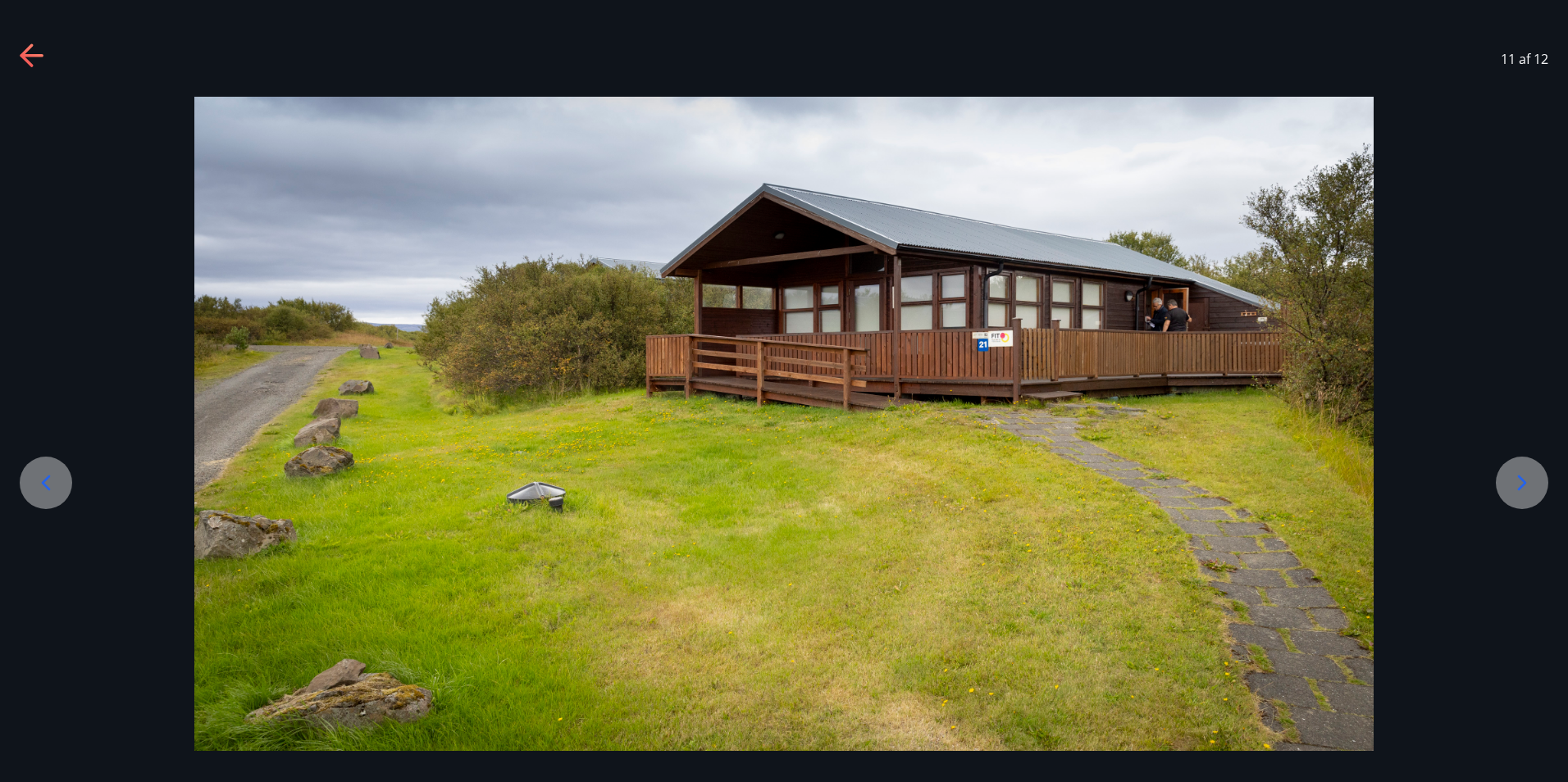 click 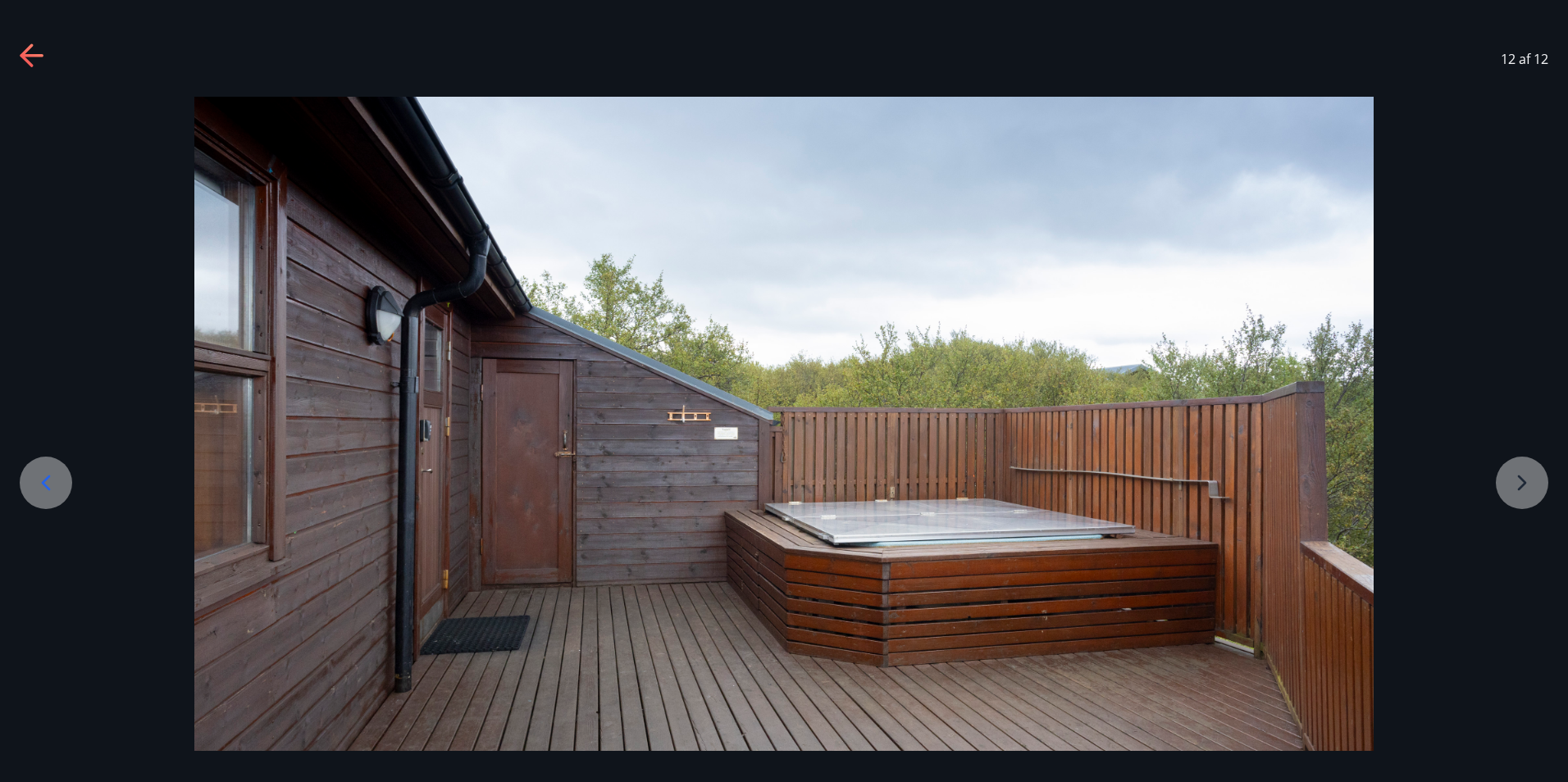 click at bounding box center [784, 424] 